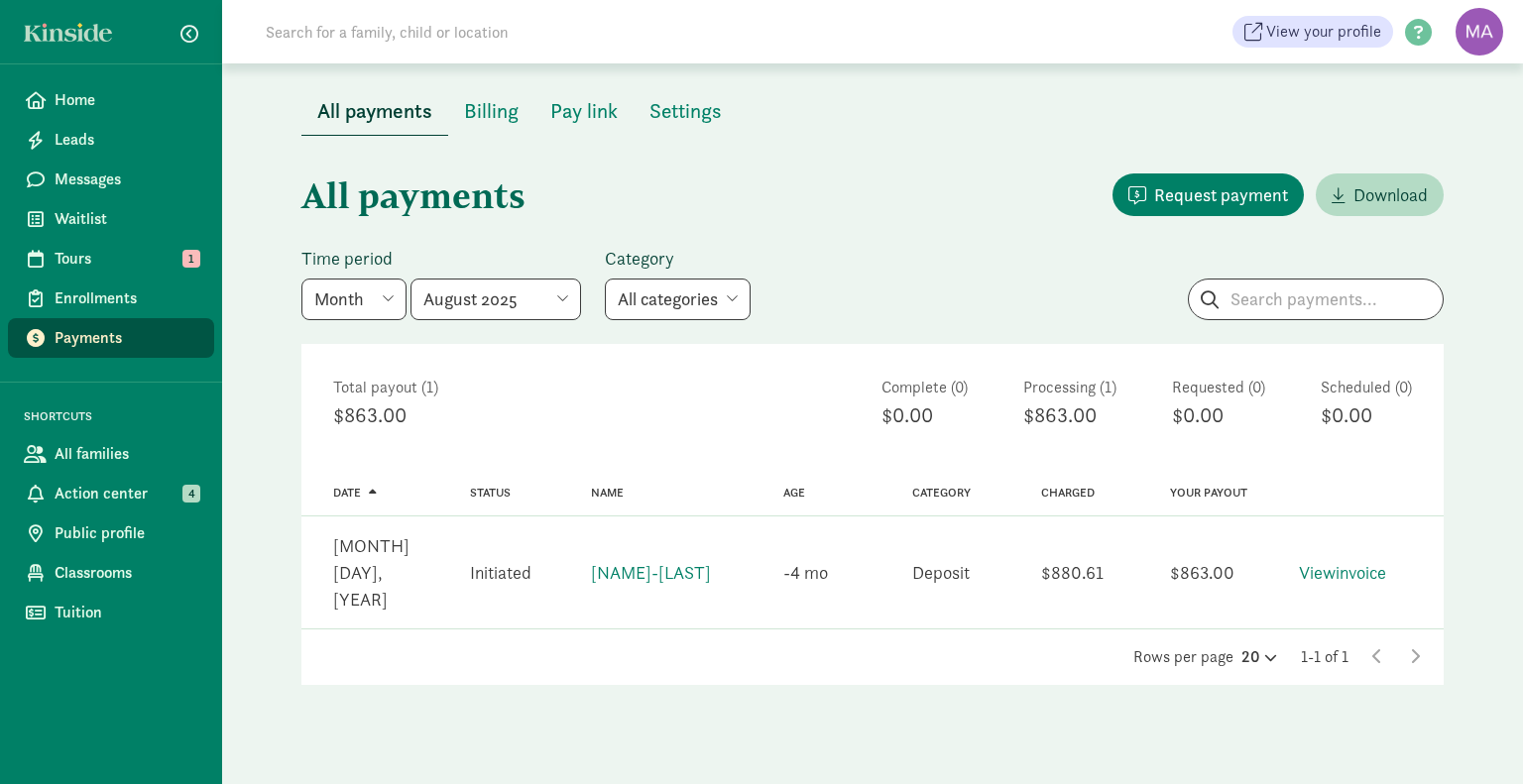 scroll, scrollTop: 0, scrollLeft: 0, axis: both 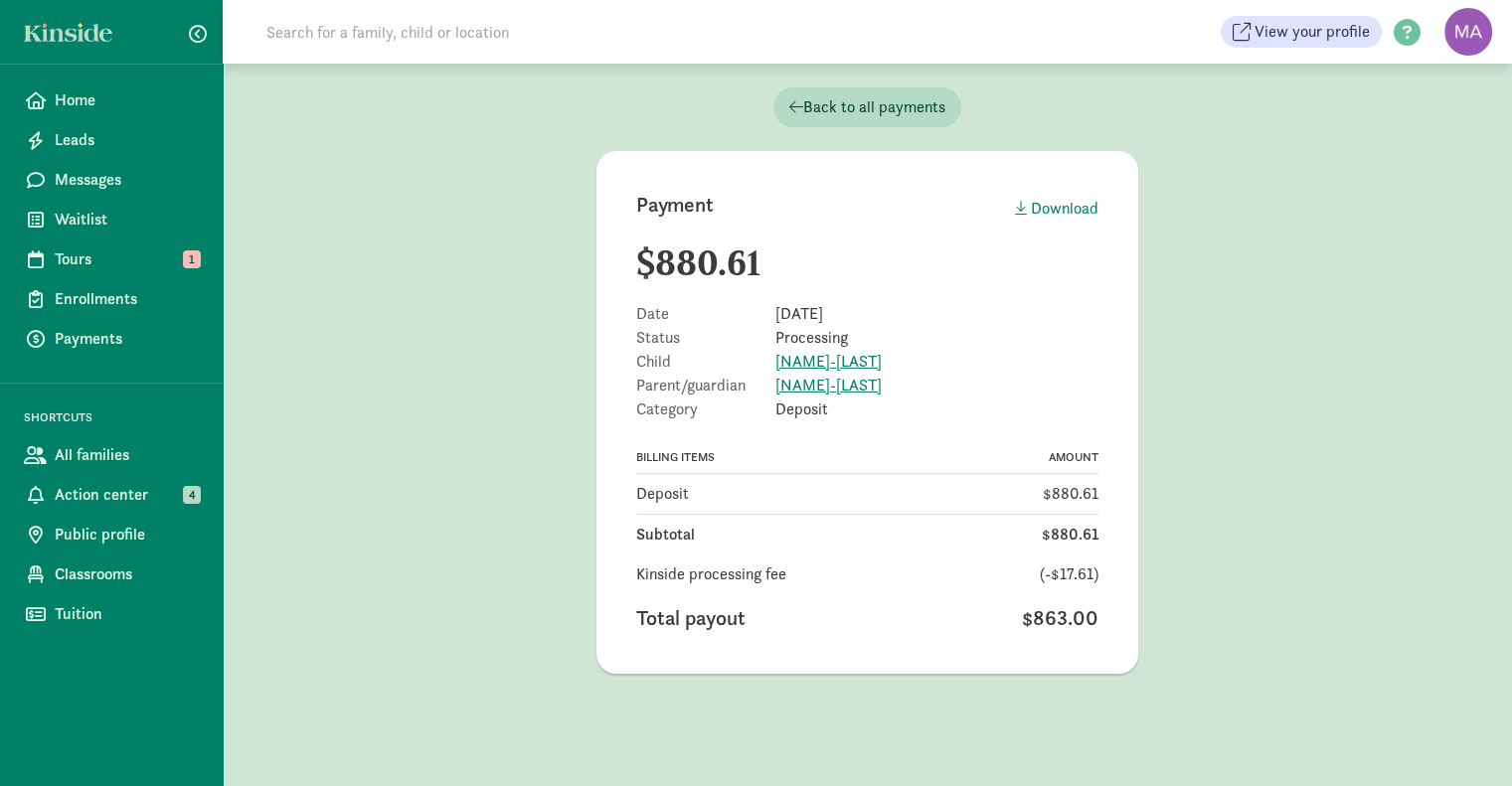 click on "Download" at bounding box center (1057, 209) 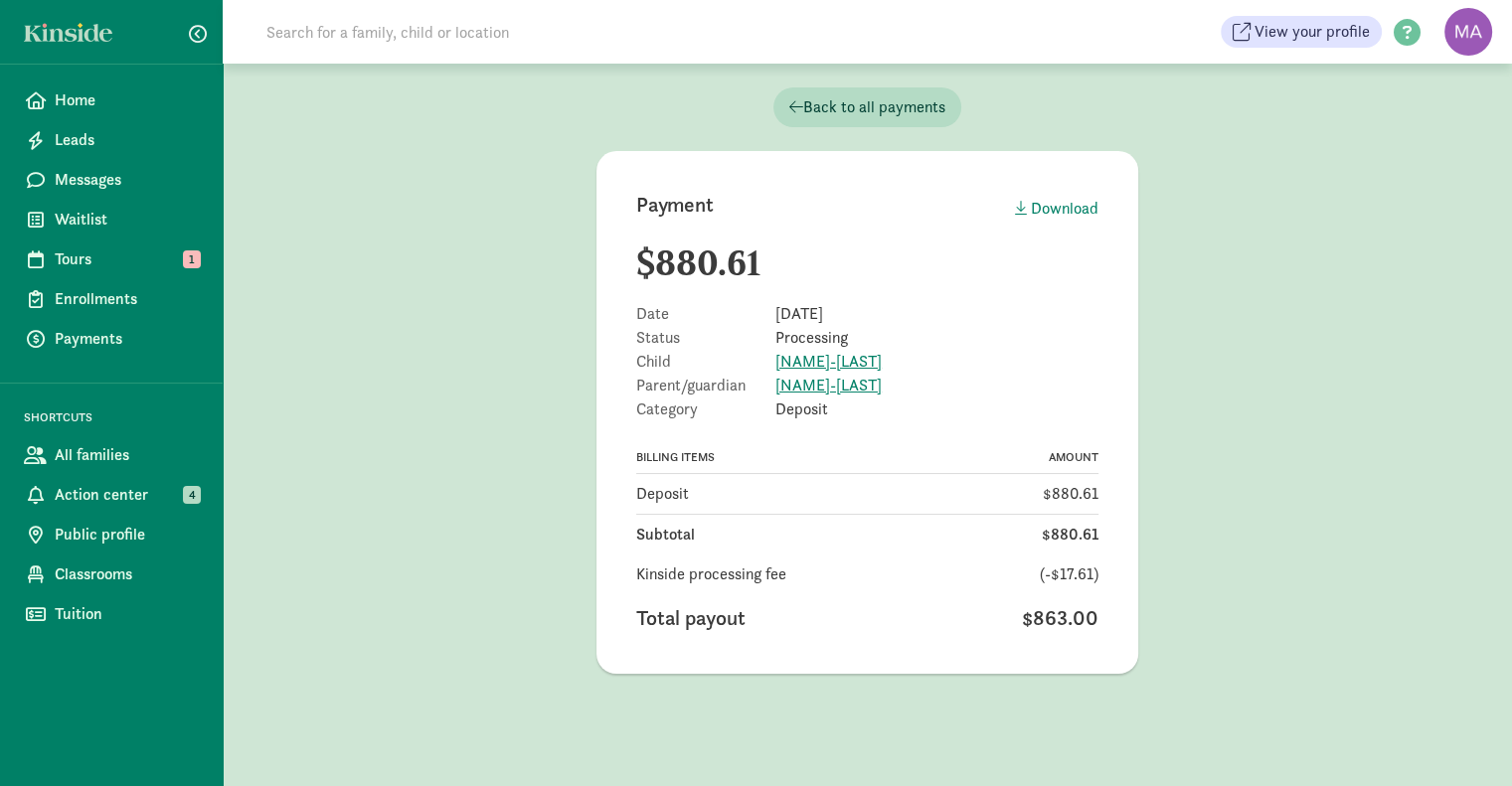 click on "Tours" at bounding box center (126, 259) 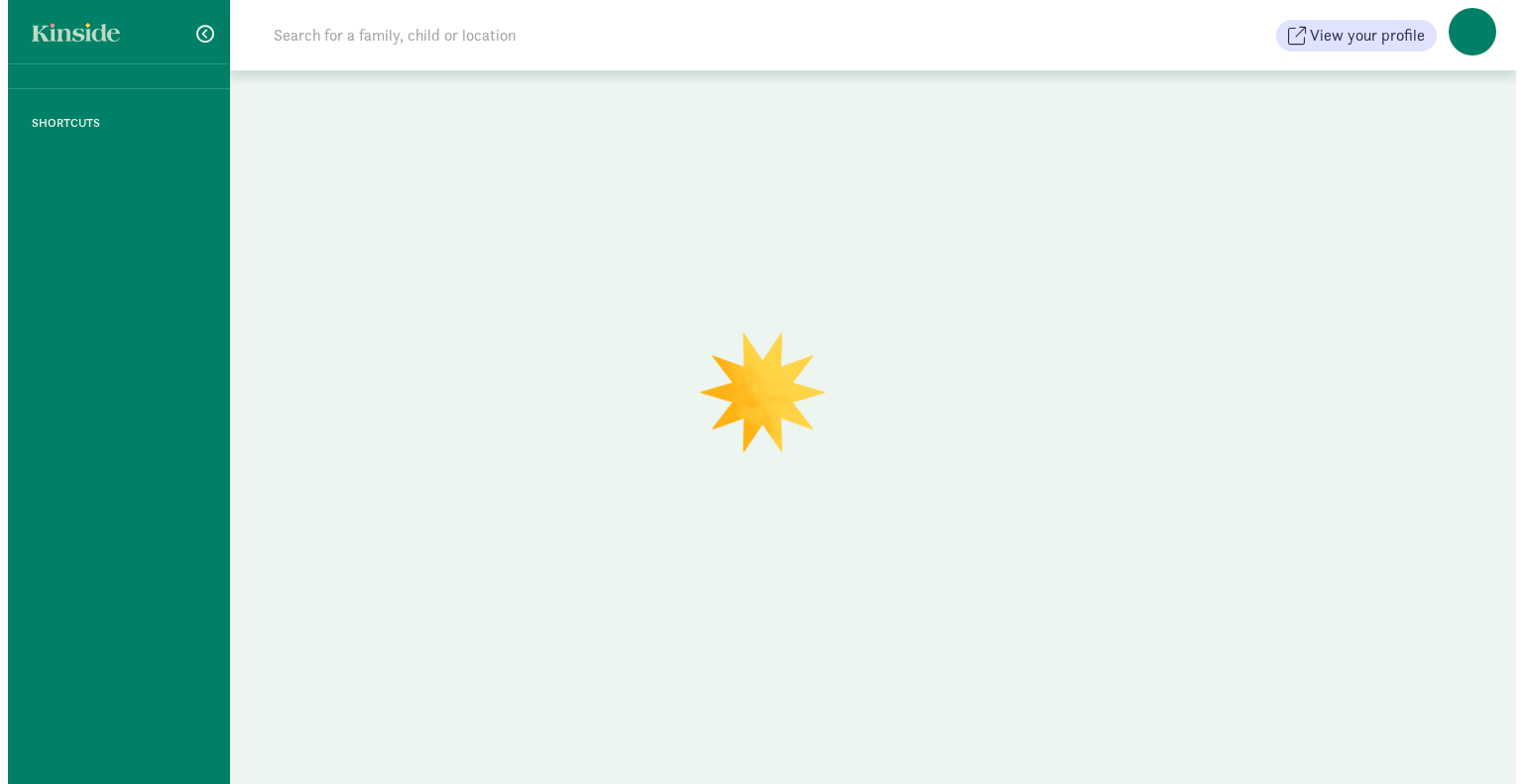scroll, scrollTop: 0, scrollLeft: 0, axis: both 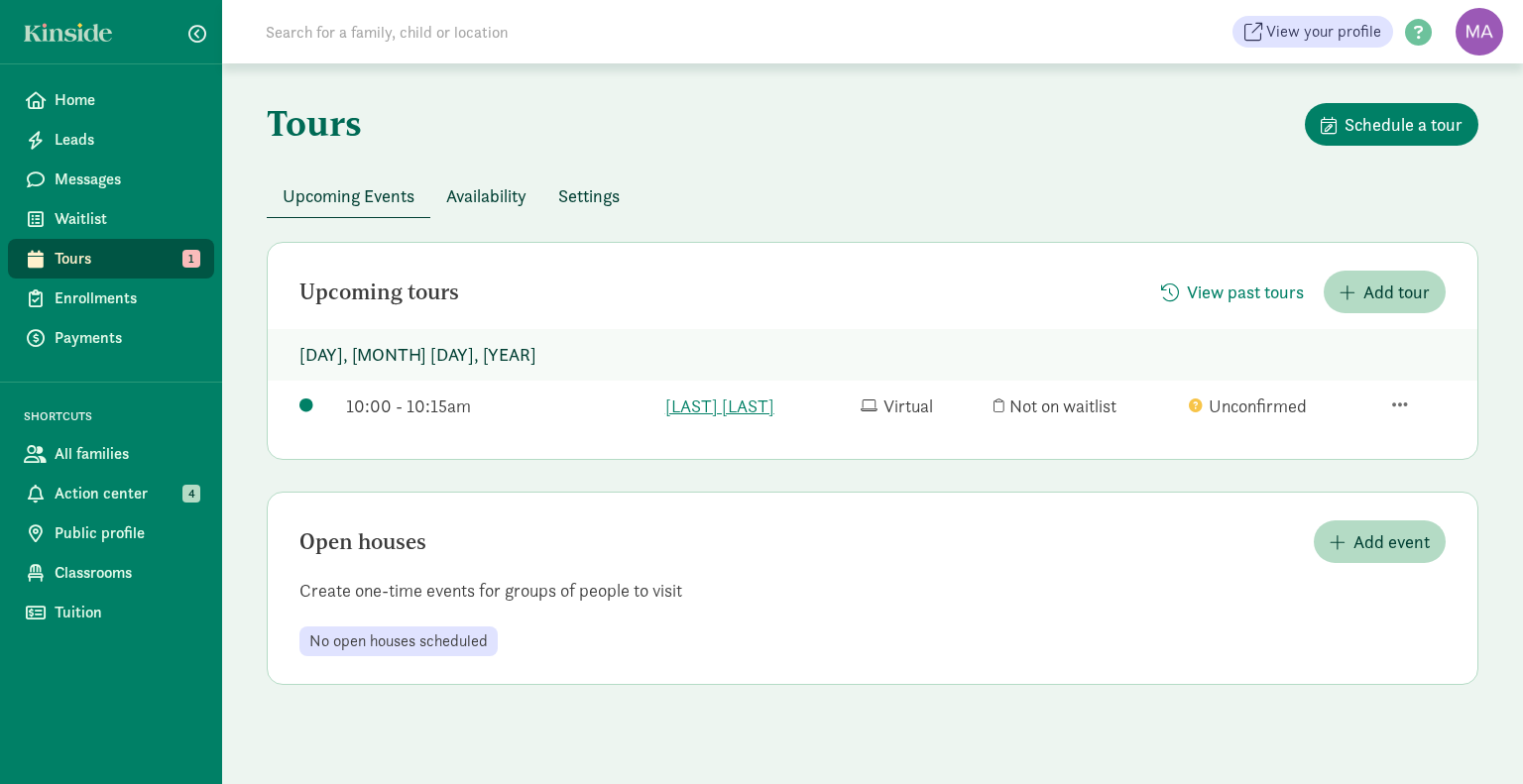 click on "Action center" at bounding box center [126, 494] 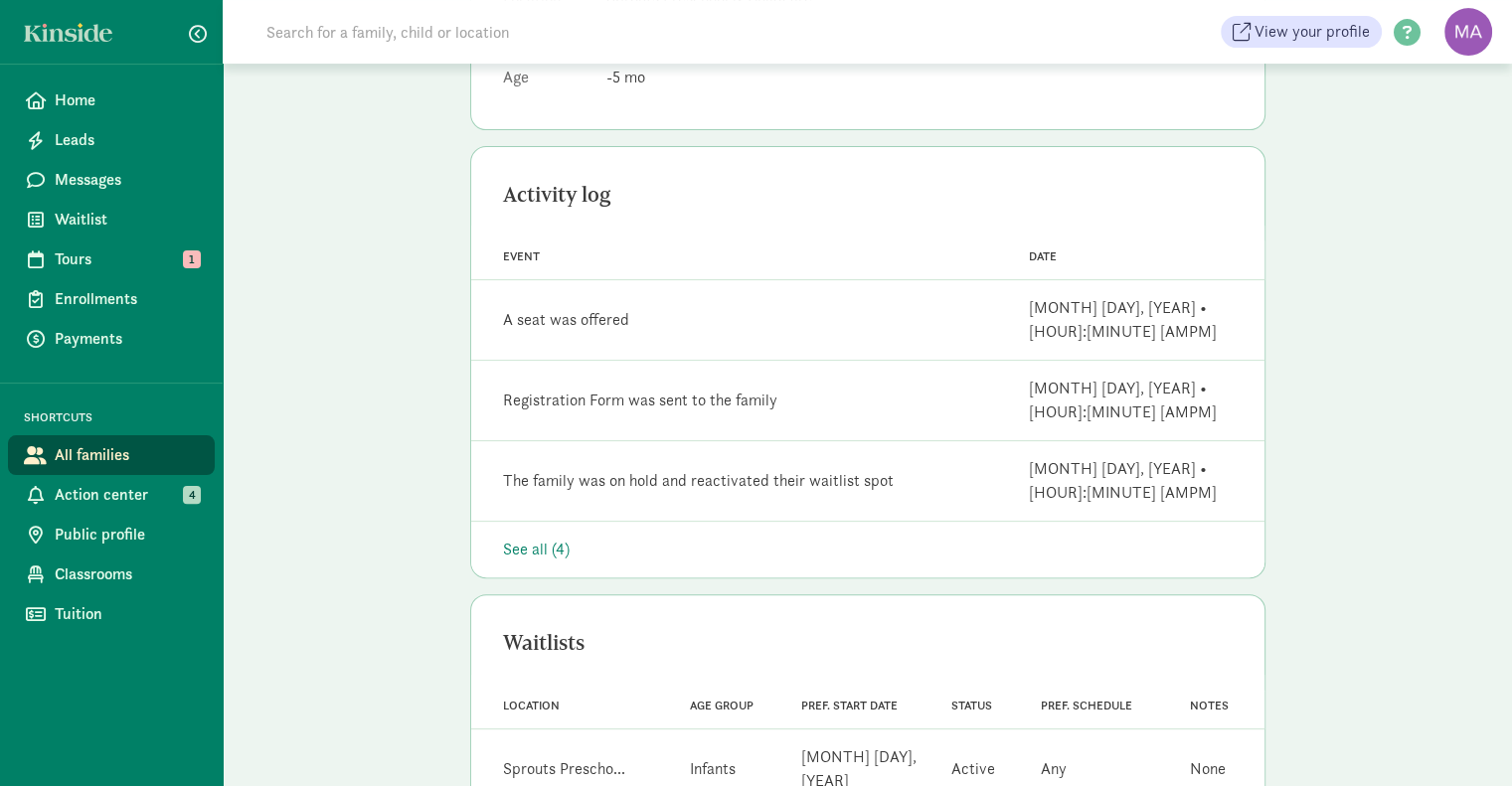 scroll, scrollTop: 451, scrollLeft: 0, axis: vertical 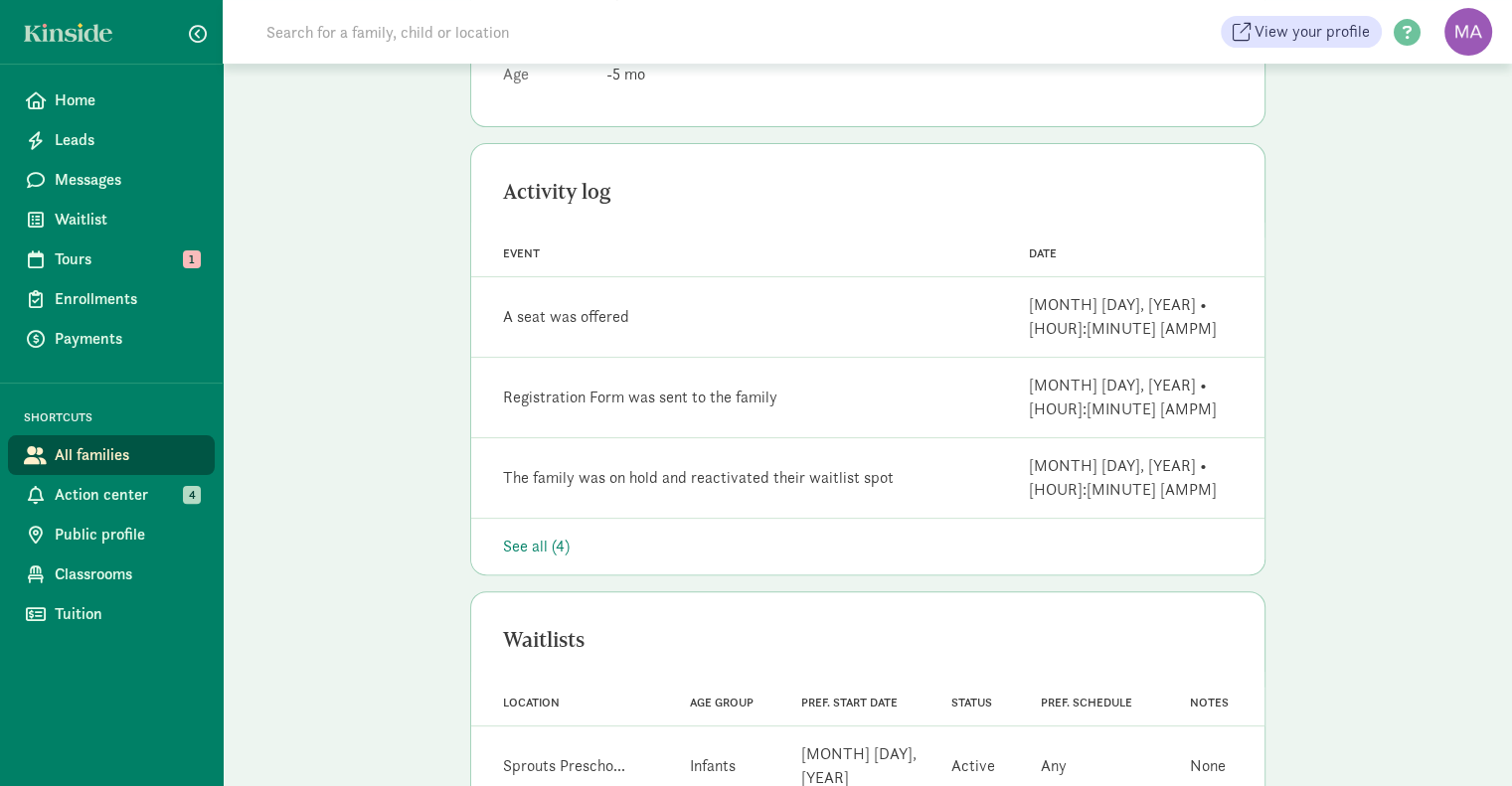 click on "Payments" at bounding box center (126, 339) 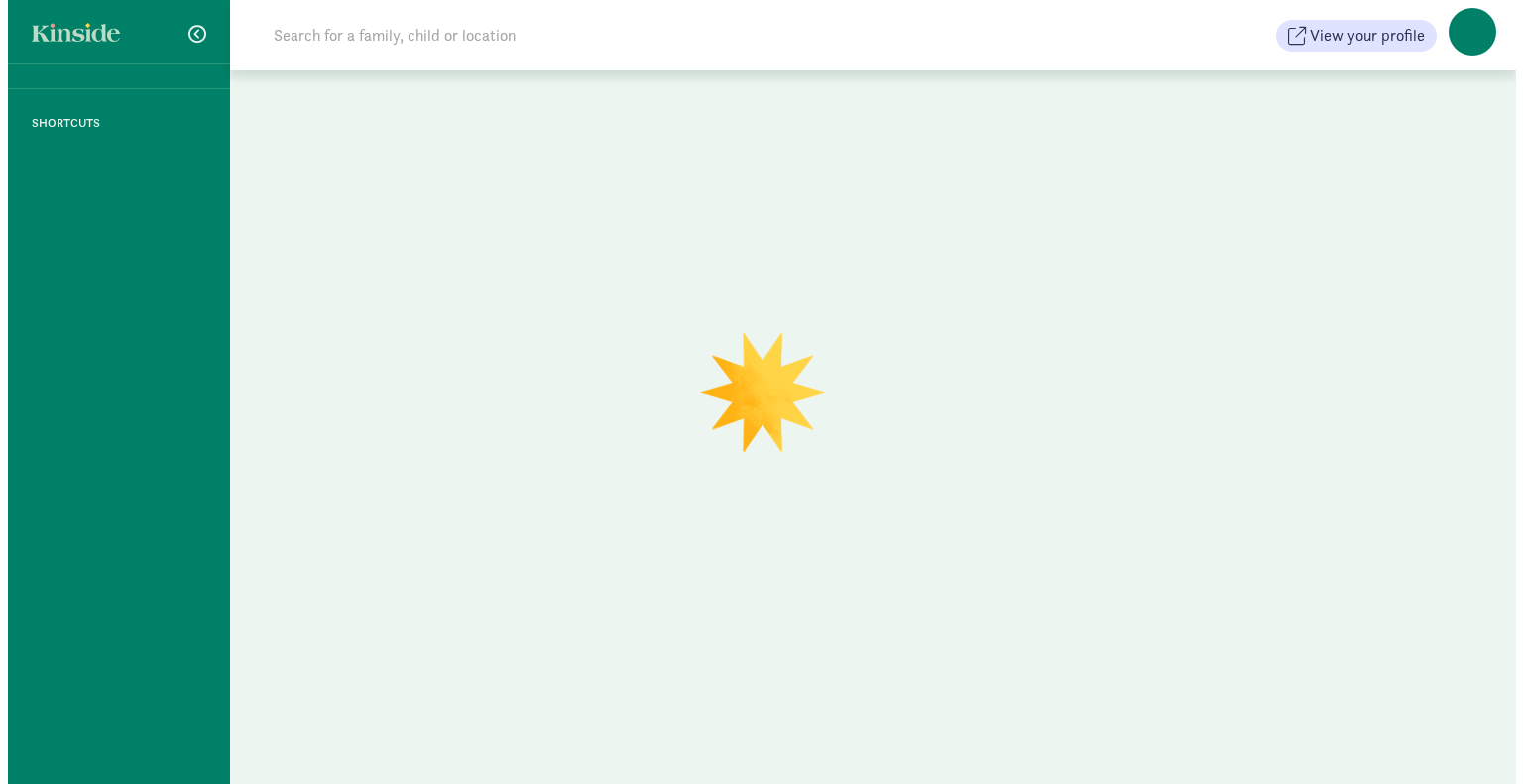 scroll, scrollTop: 0, scrollLeft: 0, axis: both 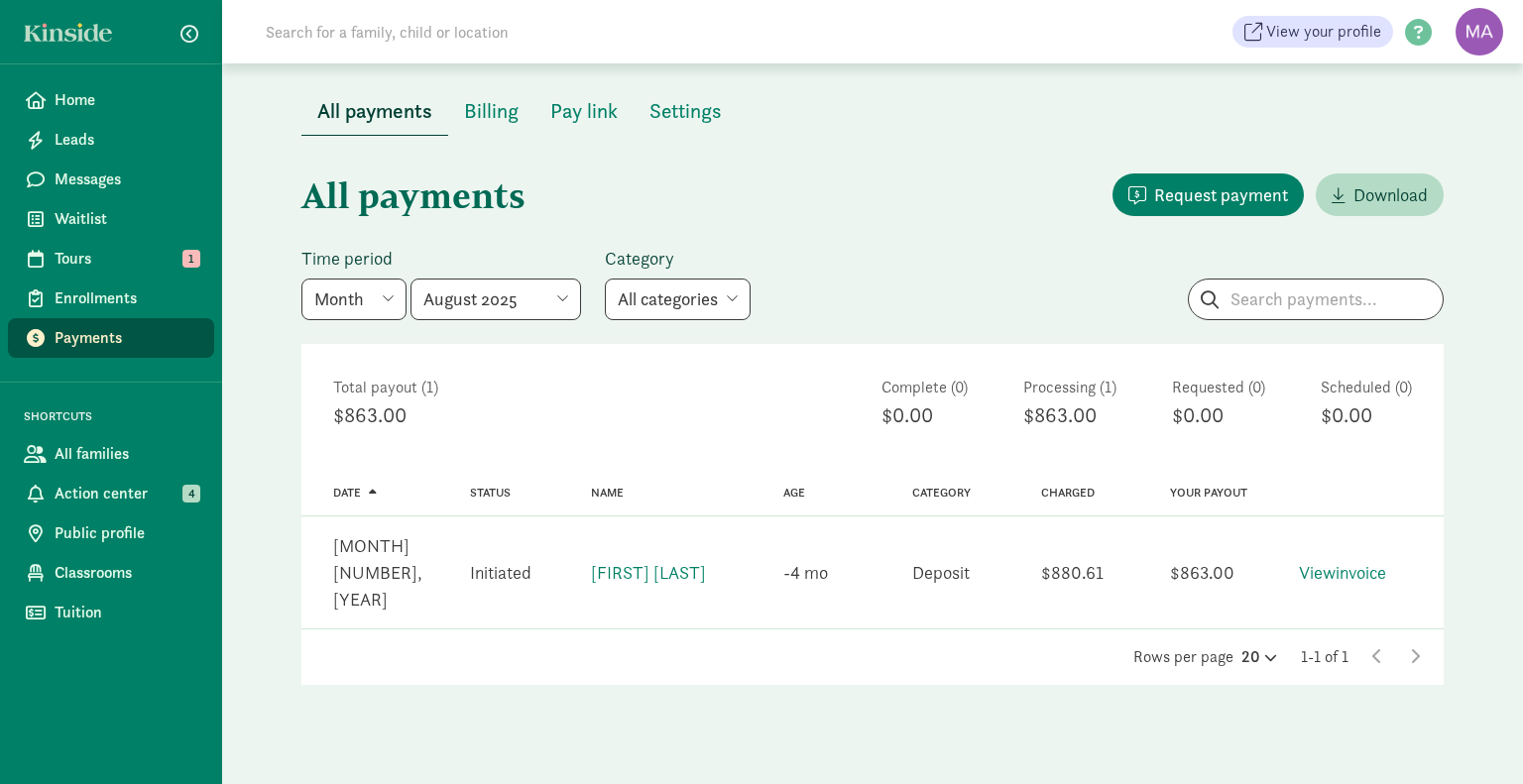 click on "May 2025 June 2025 July 2025 August 2025 September 2025 October 2025 November 2025" at bounding box center [496, 299] 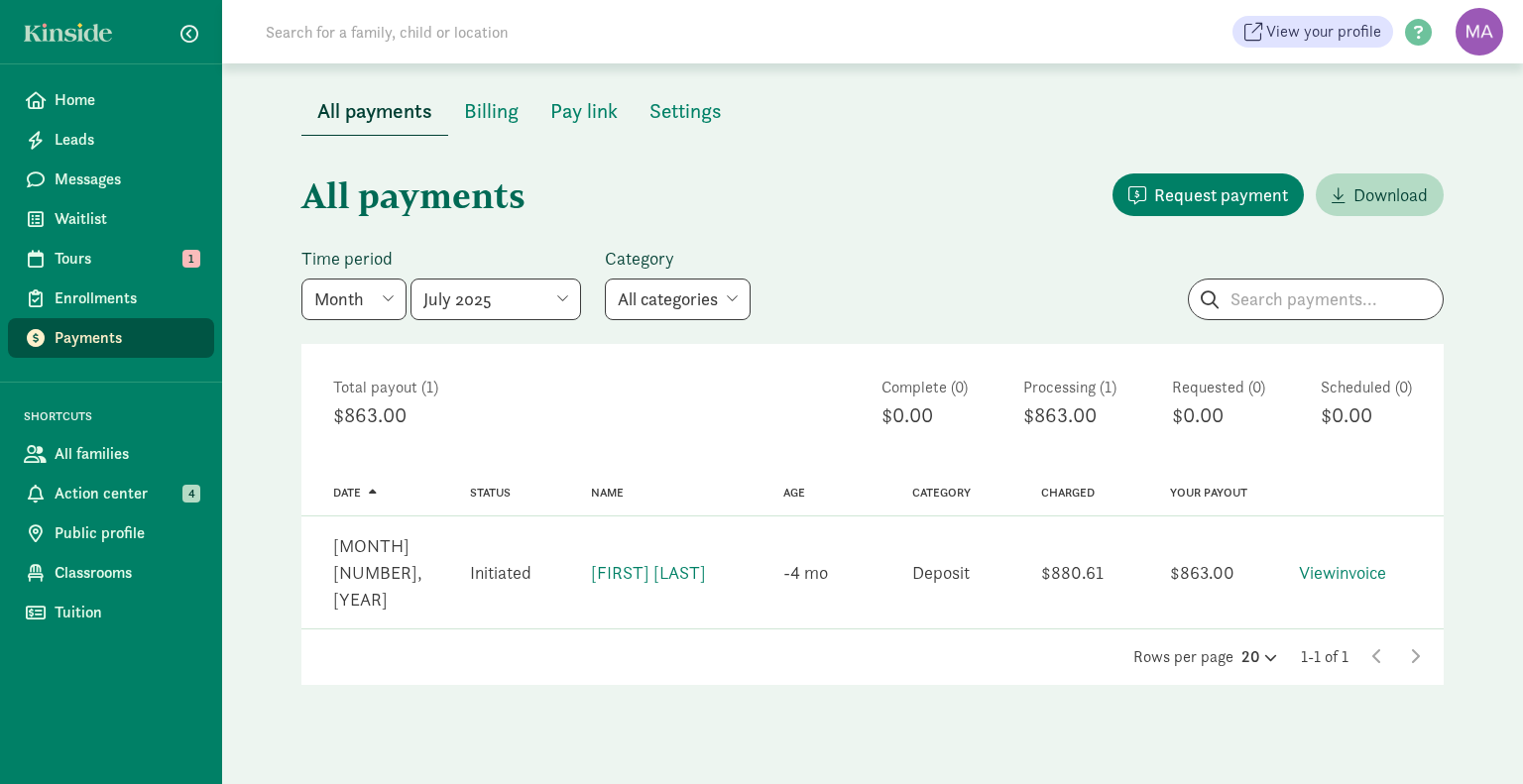 click on "May 2025 June 2025 July 2025 August 2025 September 2025 October 2025 November 2025" at bounding box center [496, 299] 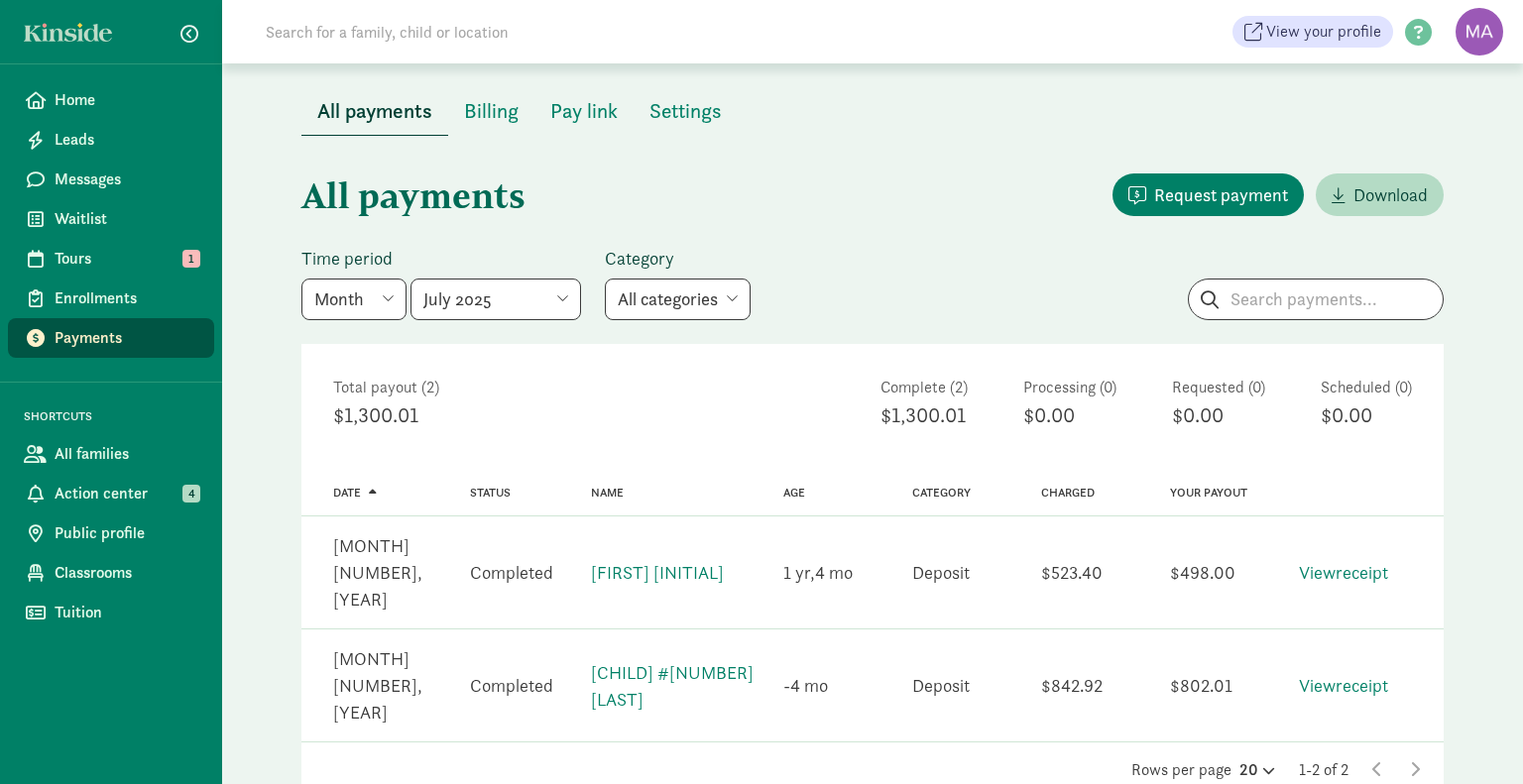 click on "May 2025 June 2025 July 2025 August 2025 September 2025 October 2025 November 2025" at bounding box center (496, 299) 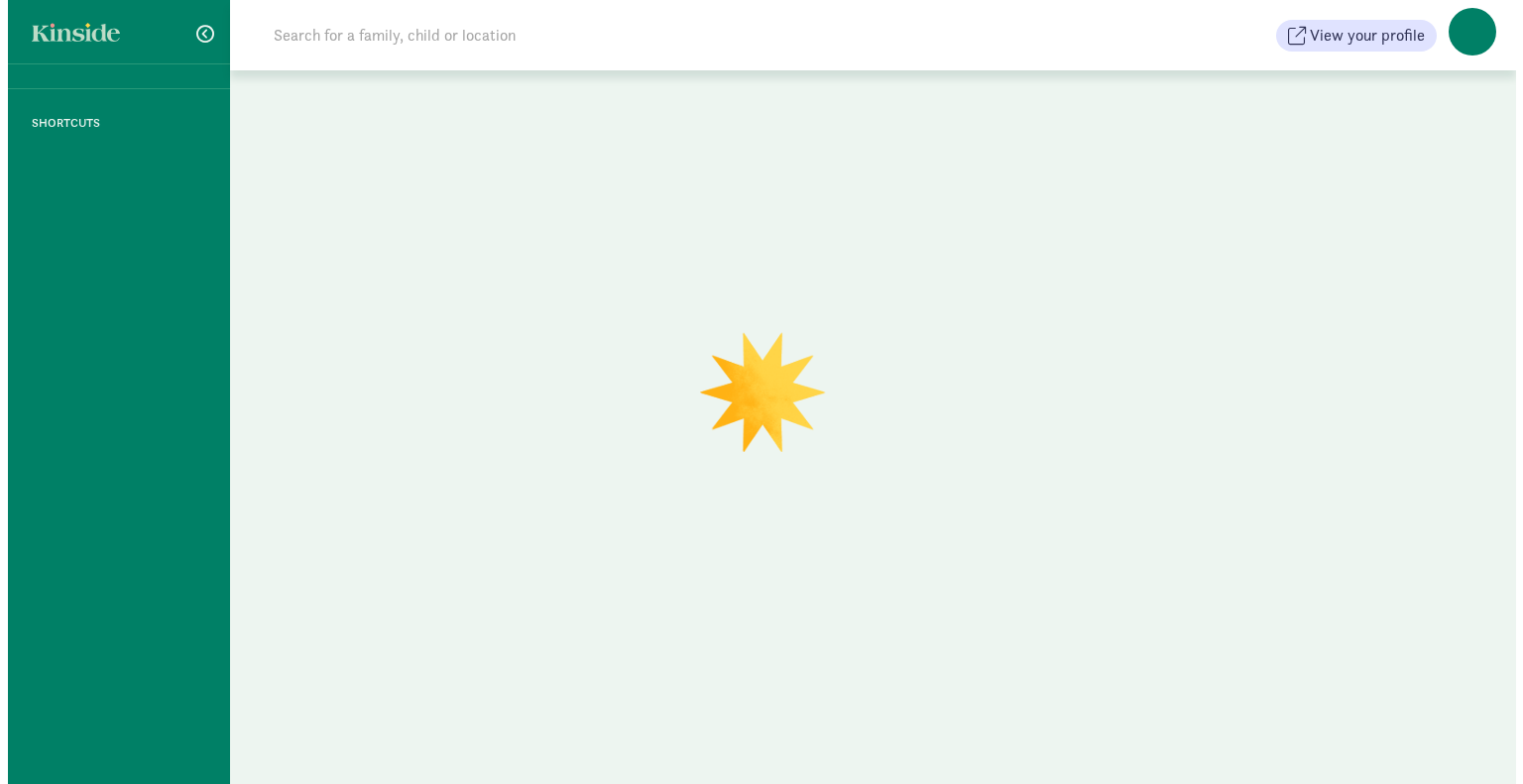 scroll, scrollTop: 0, scrollLeft: 0, axis: both 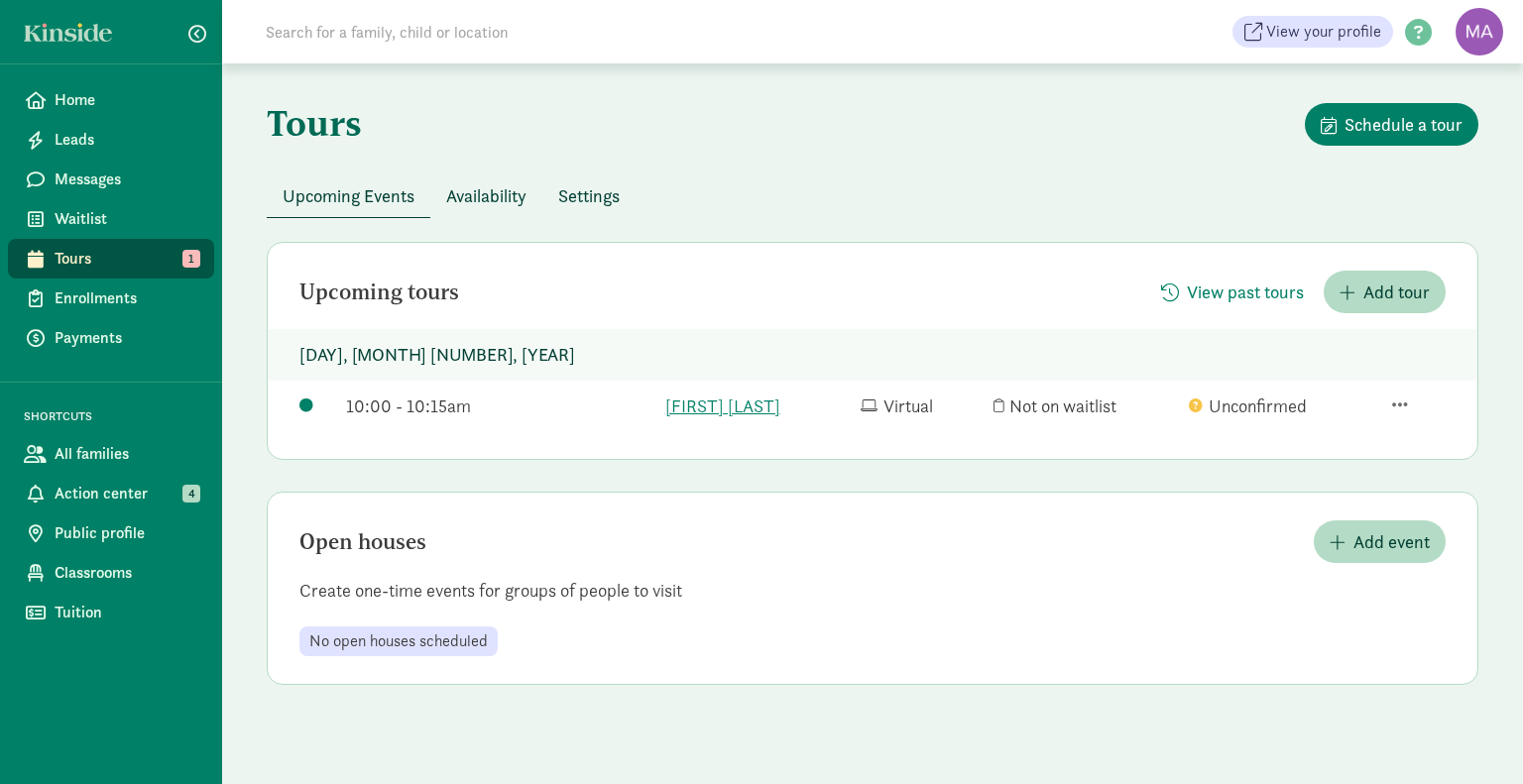 click on "Action center" at bounding box center (126, 494) 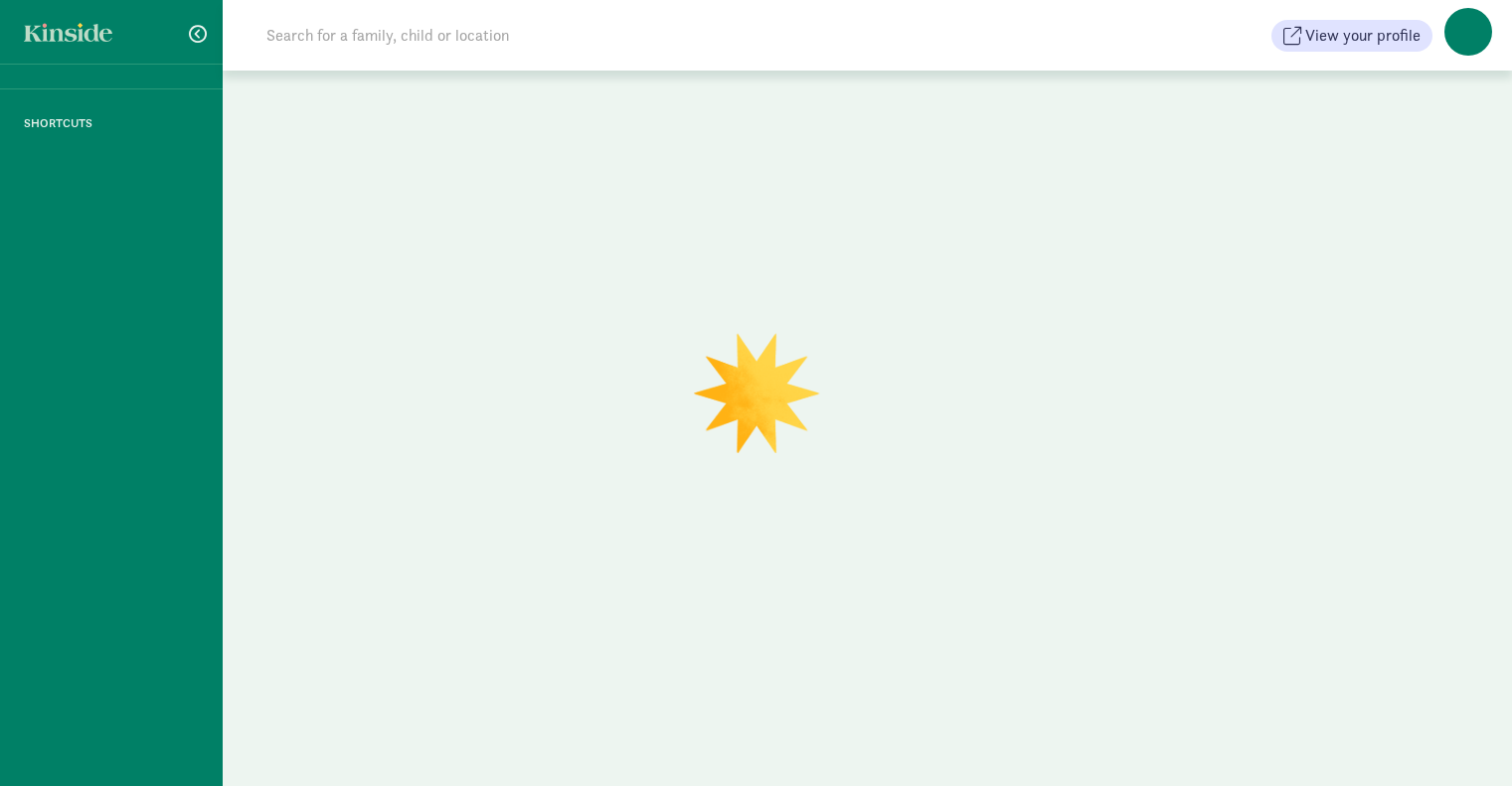 scroll, scrollTop: 0, scrollLeft: 0, axis: both 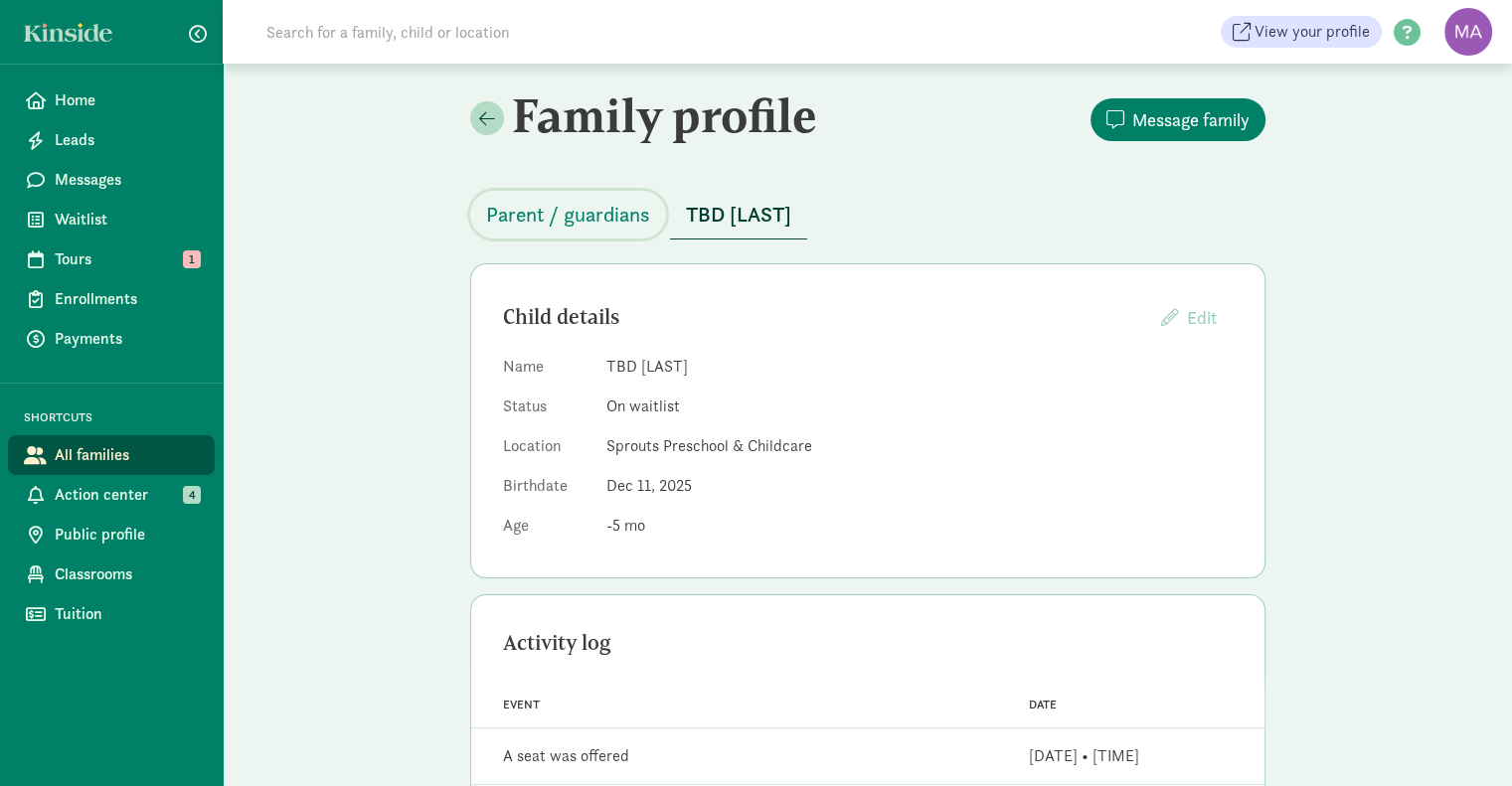 click on "Parent / guardians" at bounding box center (568, 215) 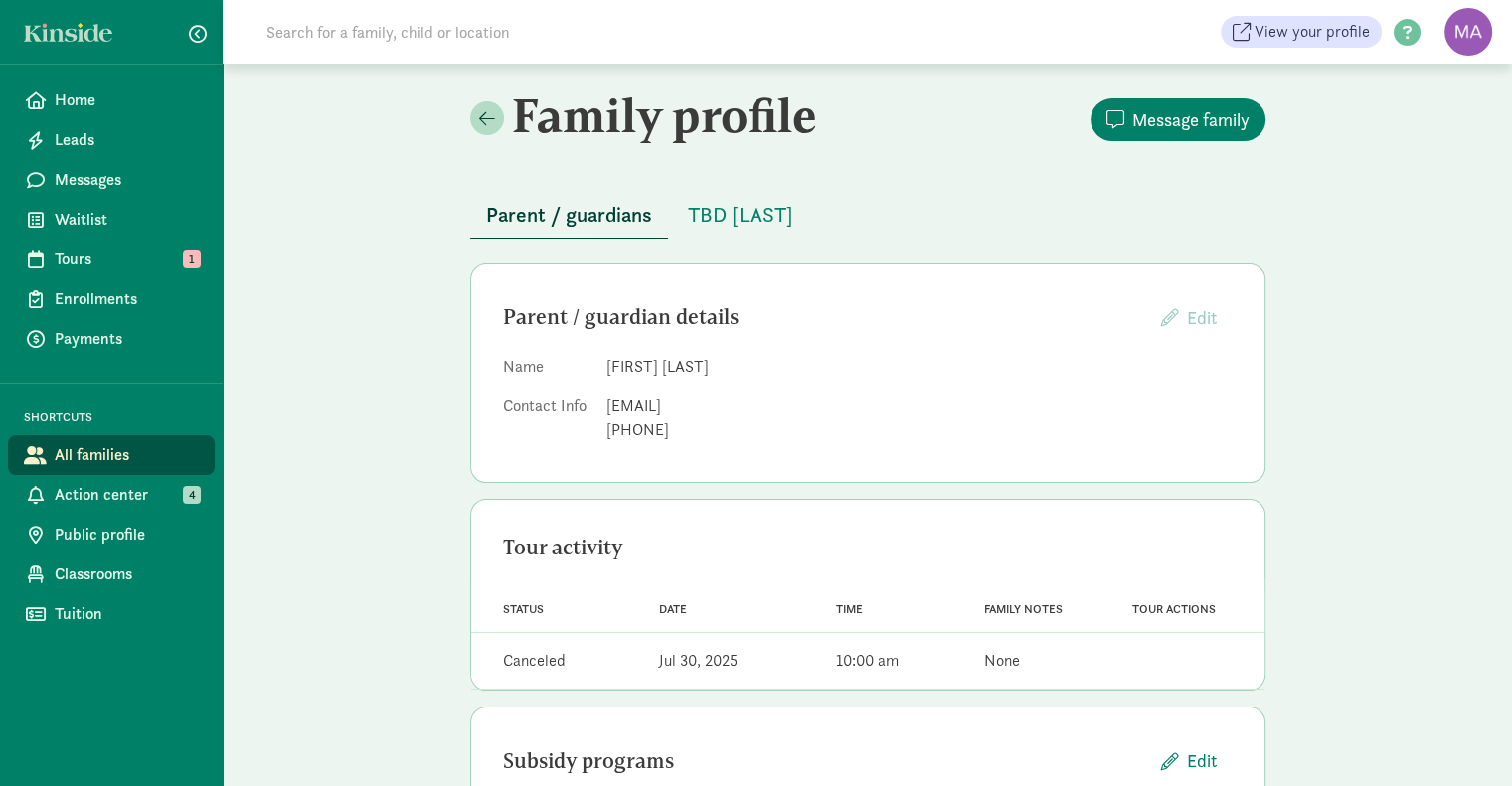 click on "Classrooms" 